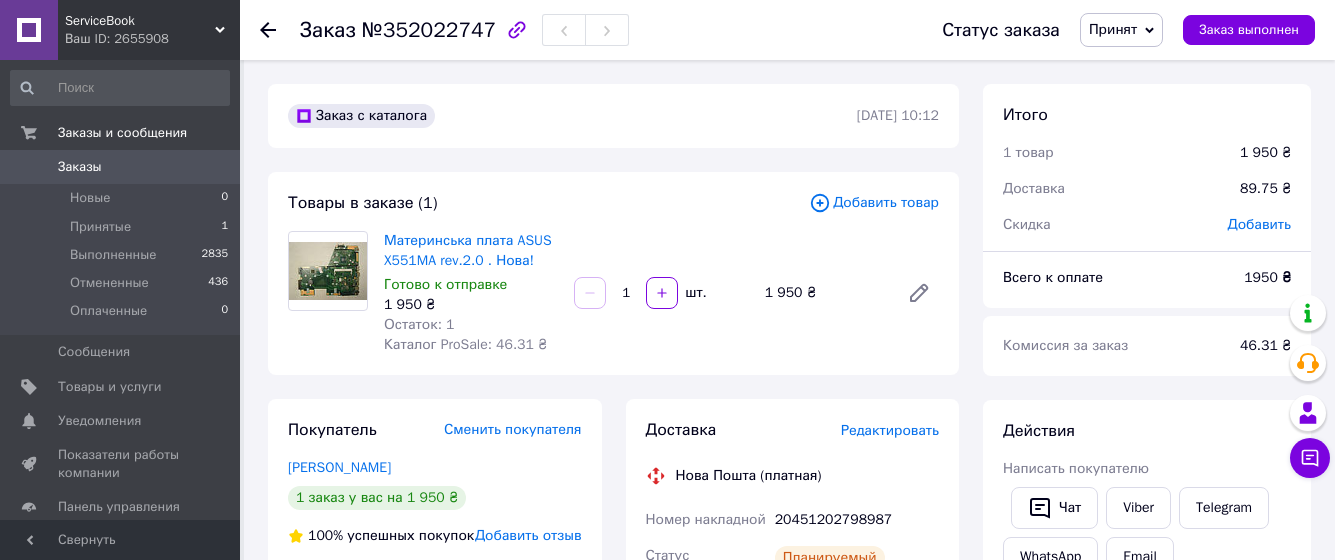 scroll, scrollTop: 306, scrollLeft: 0, axis: vertical 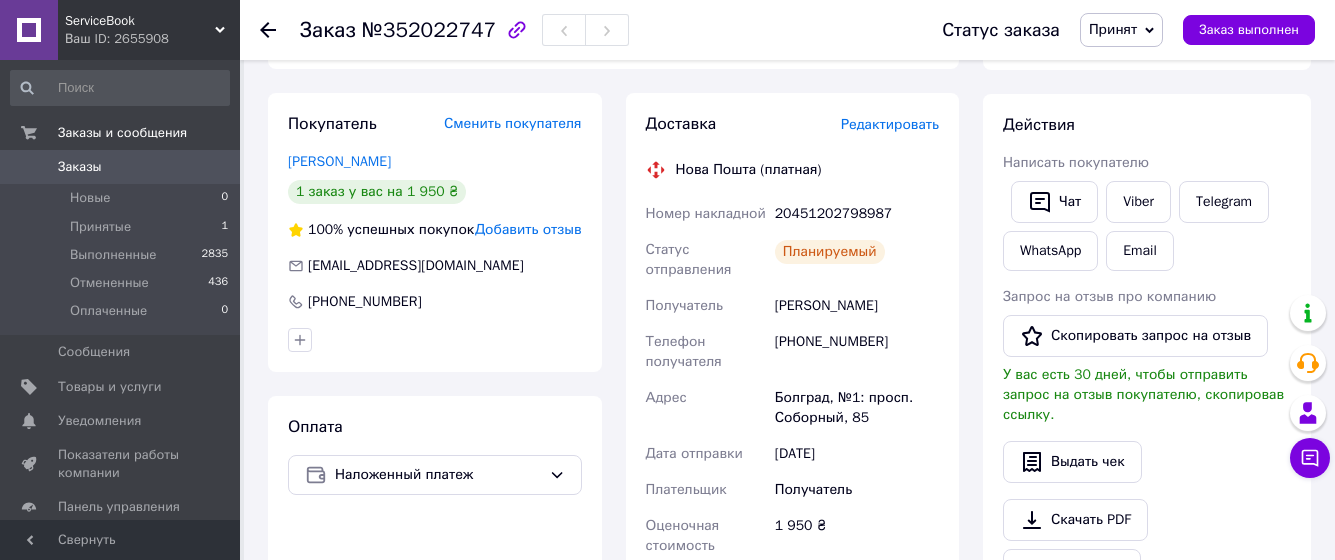 click on "Заказы 0" at bounding box center (120, 167) 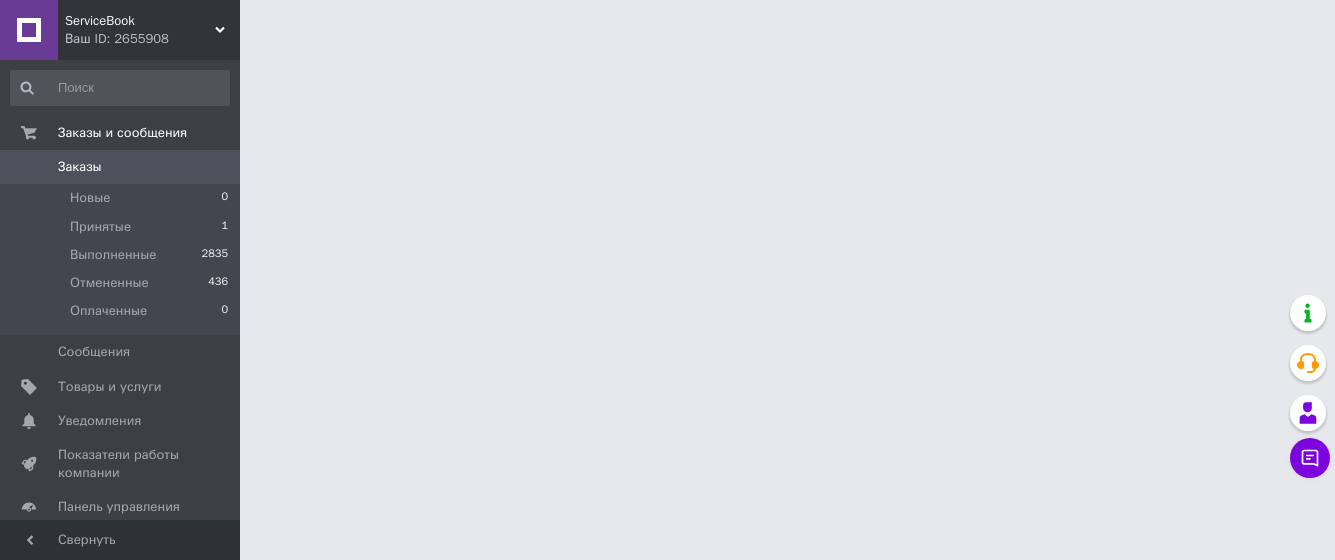 scroll, scrollTop: 0, scrollLeft: 0, axis: both 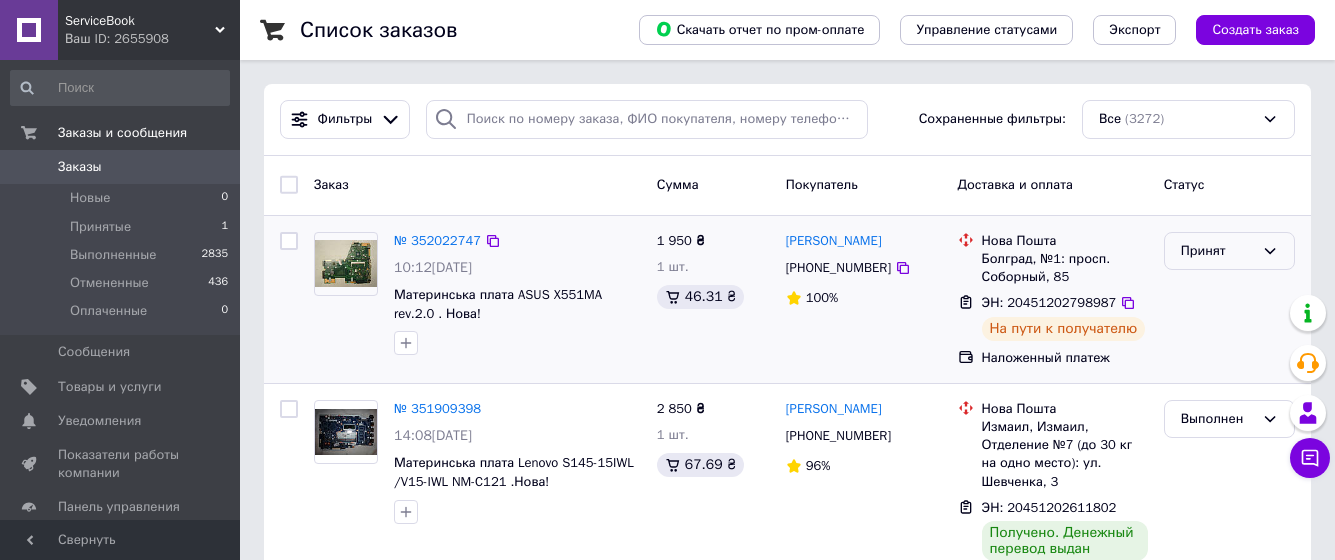 click on "Принят" at bounding box center [1217, 251] 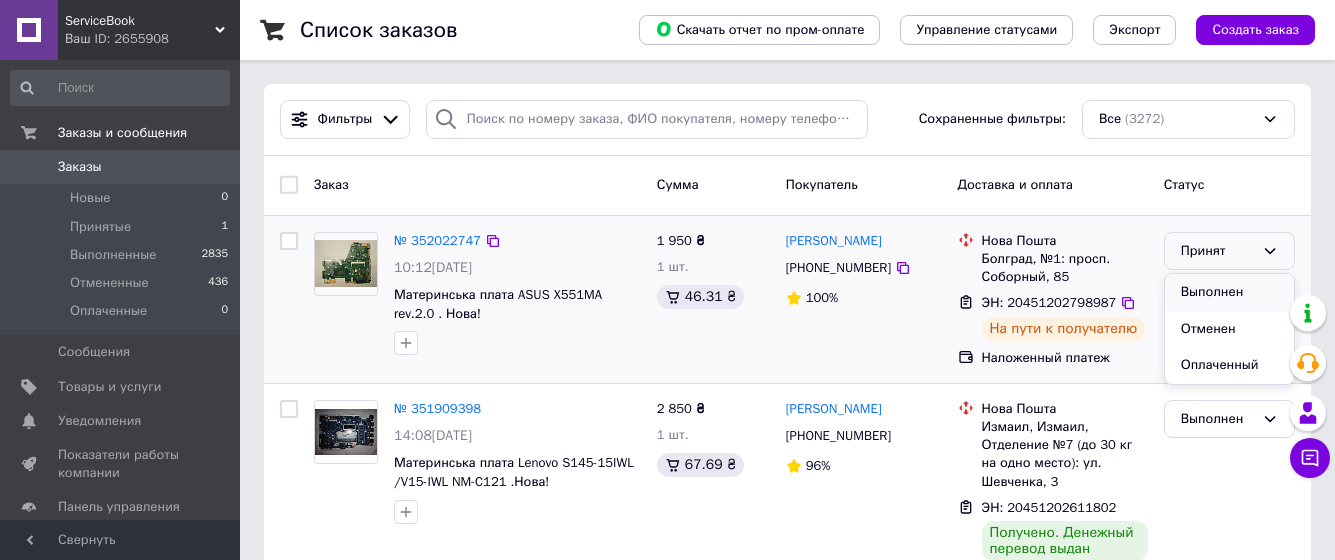 click on "Выполнен" at bounding box center (1229, 292) 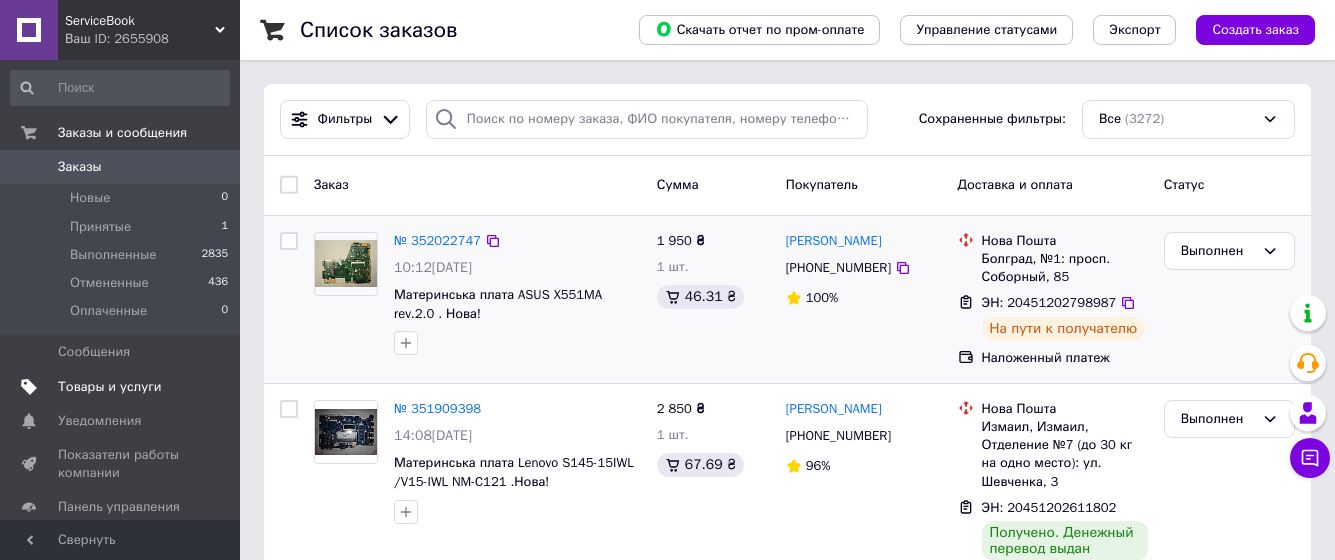 click on "Товары и услуги" at bounding box center [110, 387] 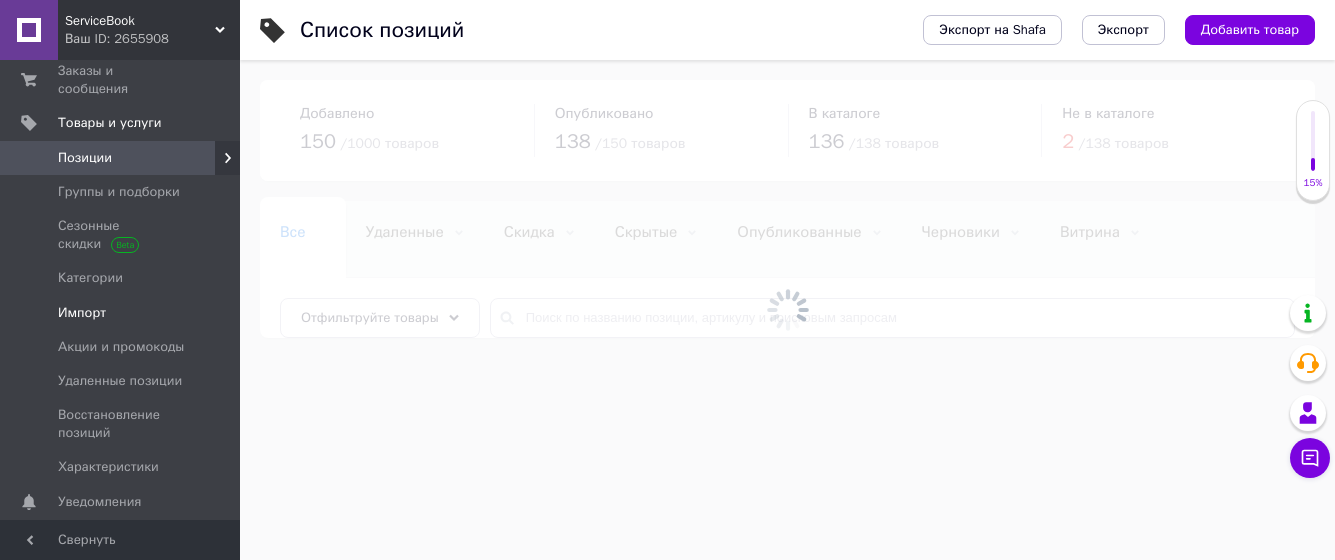scroll, scrollTop: 102, scrollLeft: 0, axis: vertical 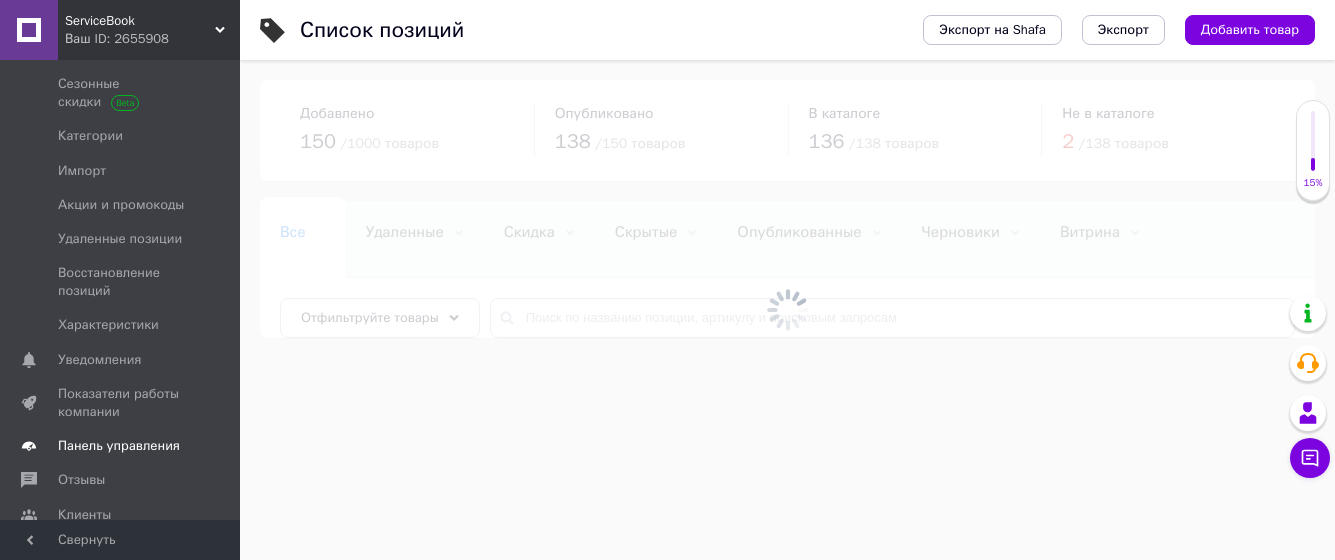 click on "Панель управления" at bounding box center (119, 446) 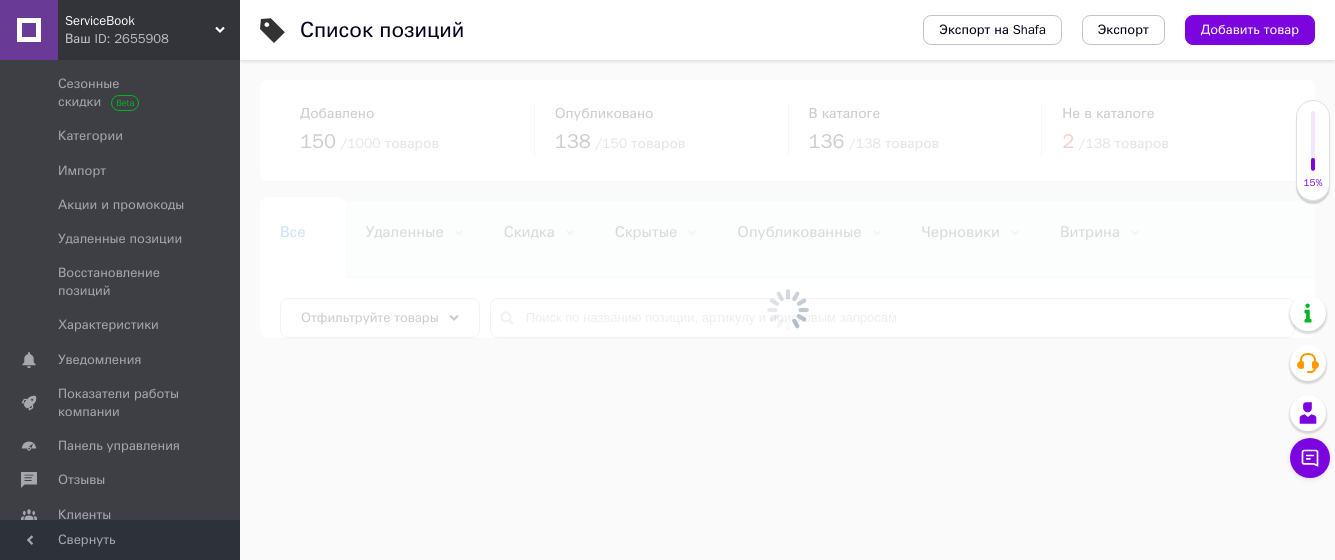 scroll, scrollTop: 198, scrollLeft: 0, axis: vertical 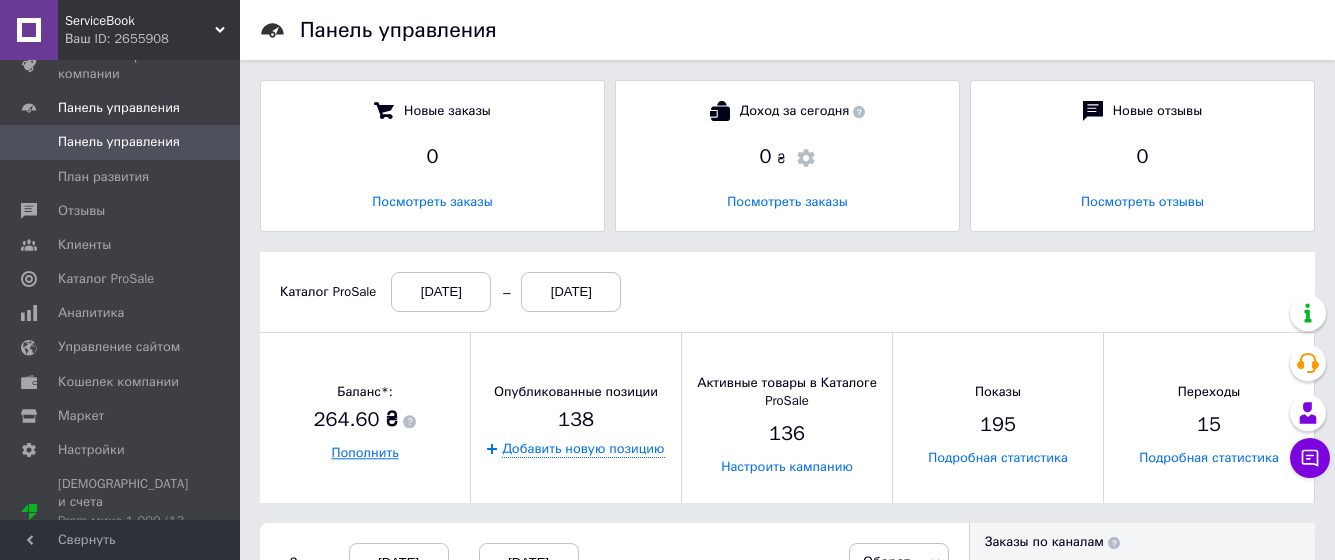 click on "Пополнить" at bounding box center (364, 453) 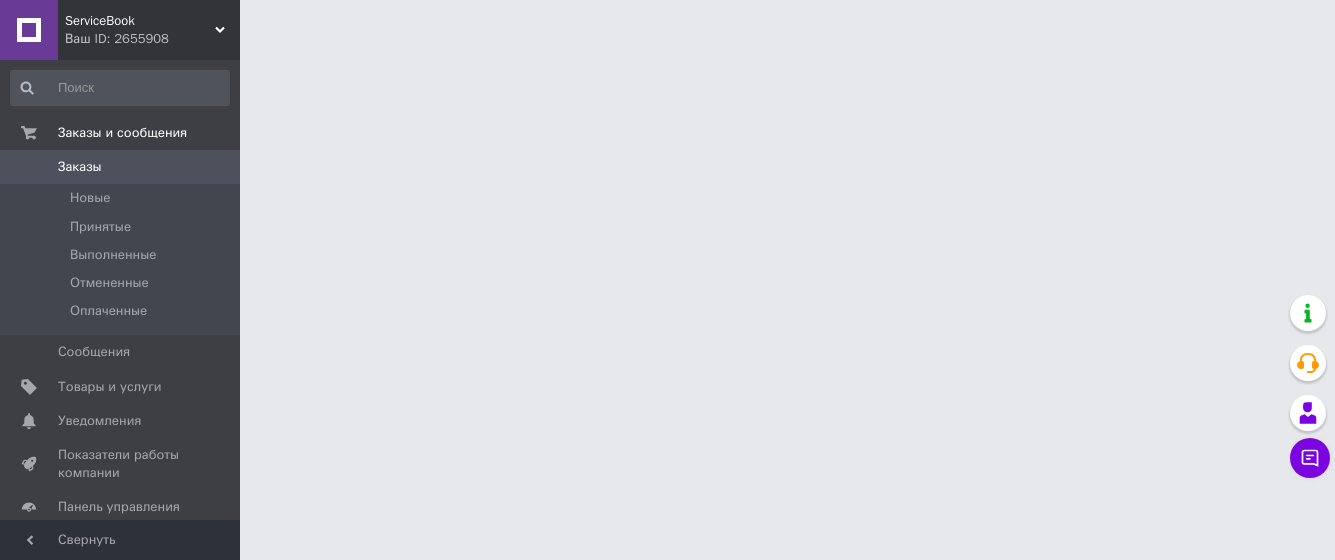 scroll, scrollTop: 0, scrollLeft: 0, axis: both 